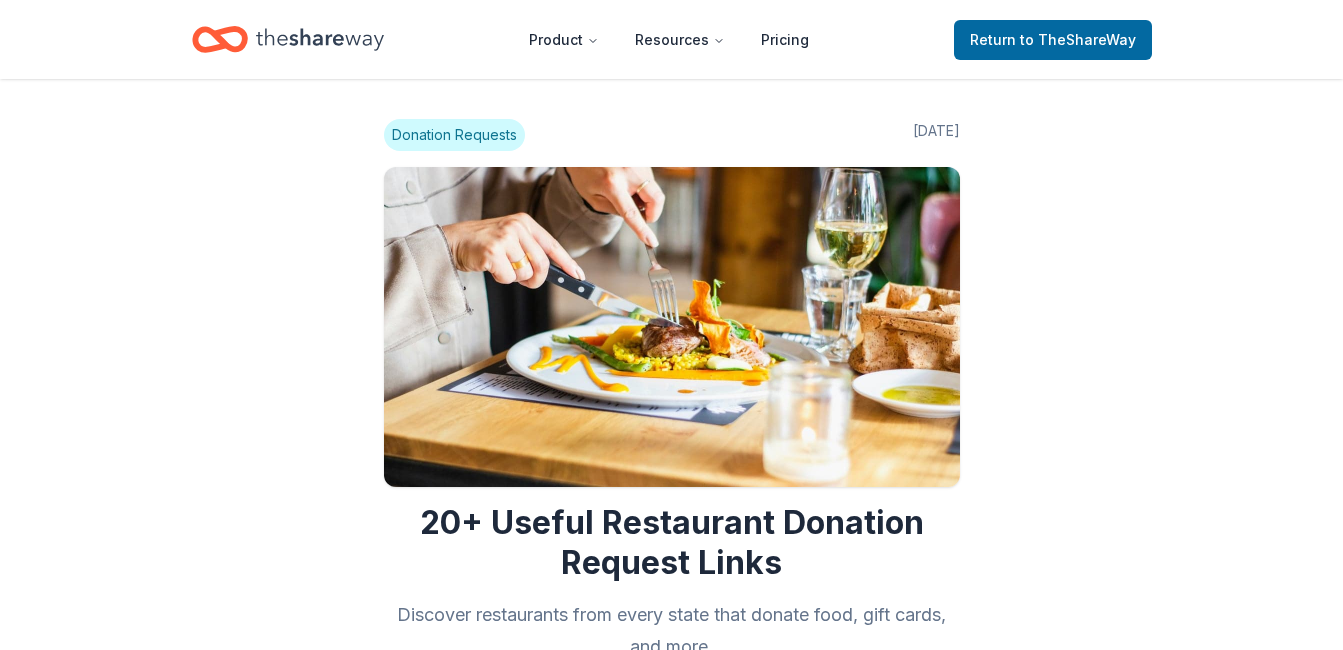 scroll, scrollTop: 0, scrollLeft: 0, axis: both 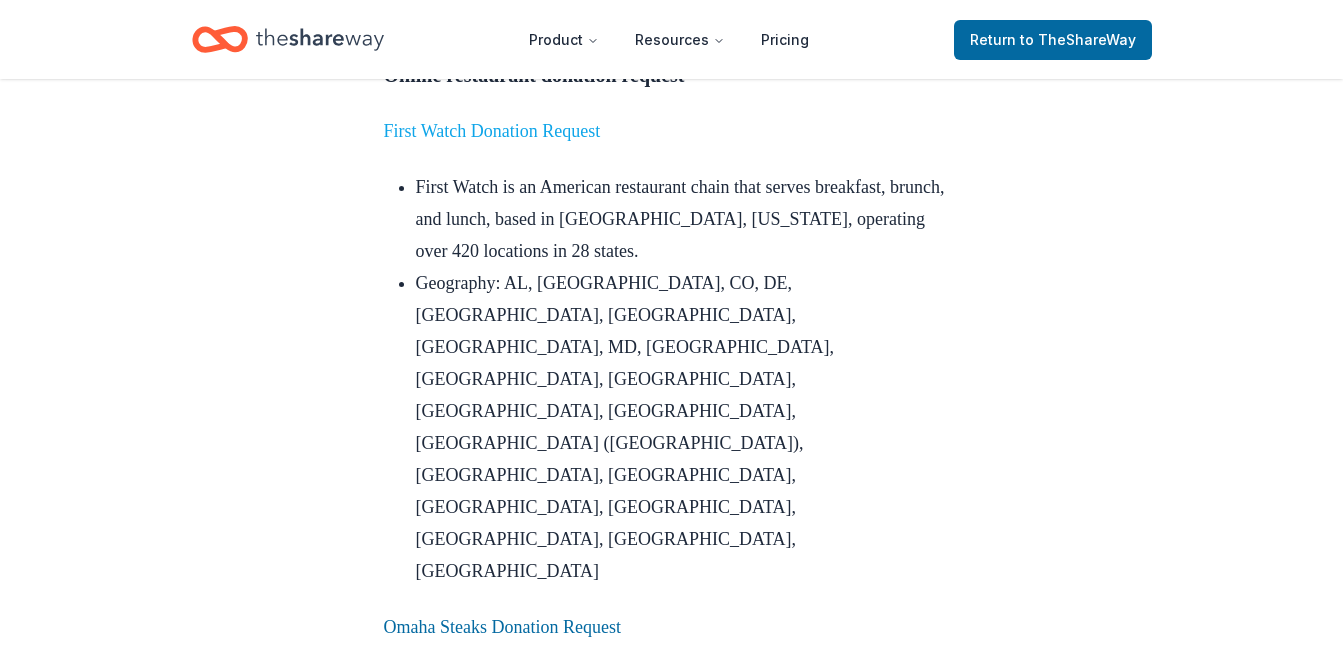 click on "First Watch Donation Request" at bounding box center (492, 131) 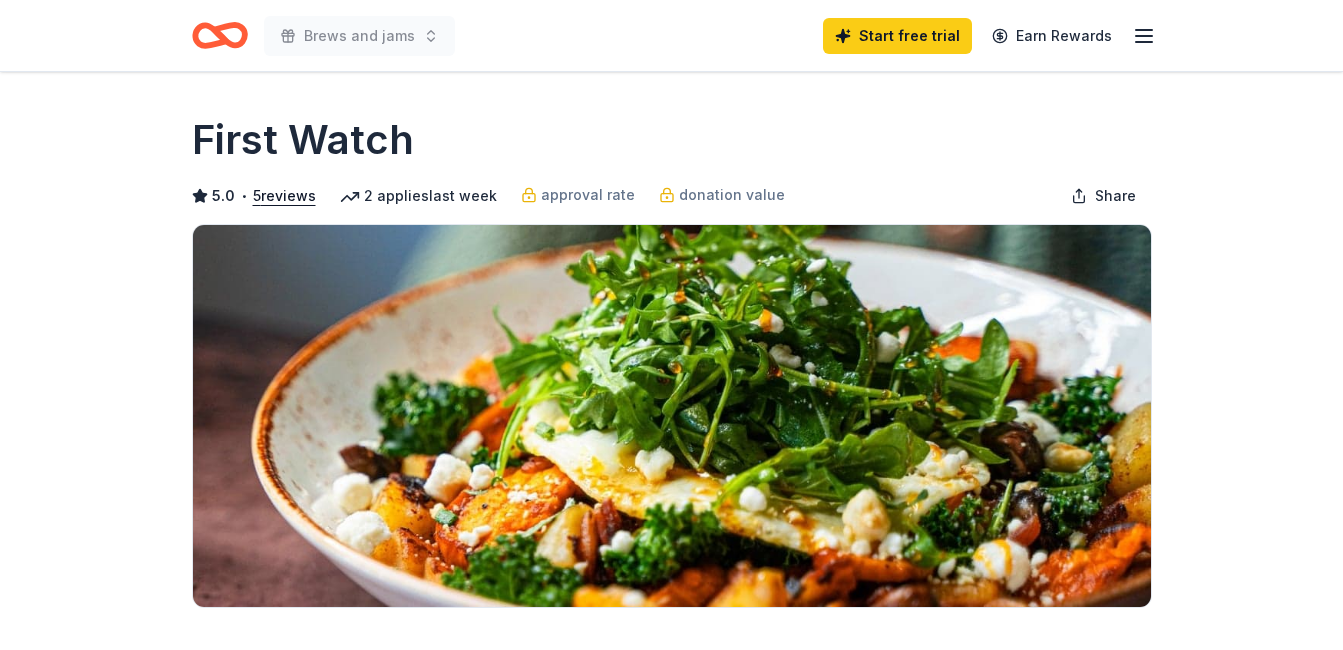 scroll, scrollTop: 0, scrollLeft: 0, axis: both 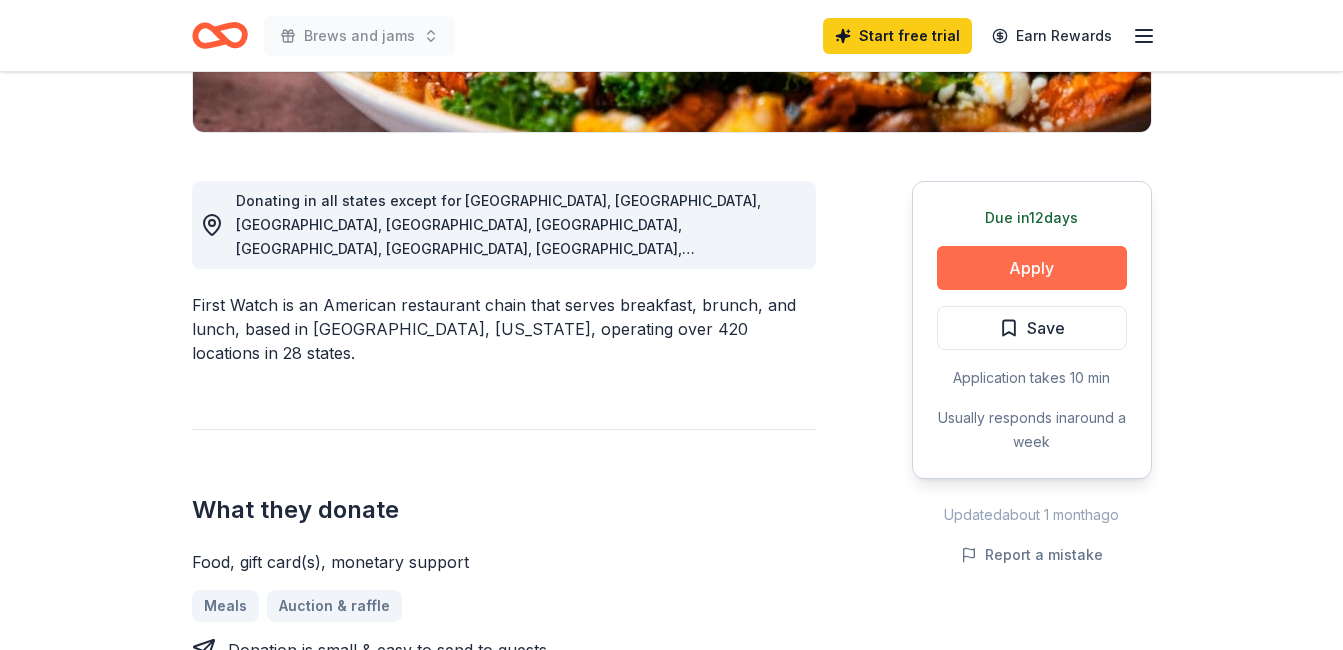 click on "Apply" at bounding box center (1032, 268) 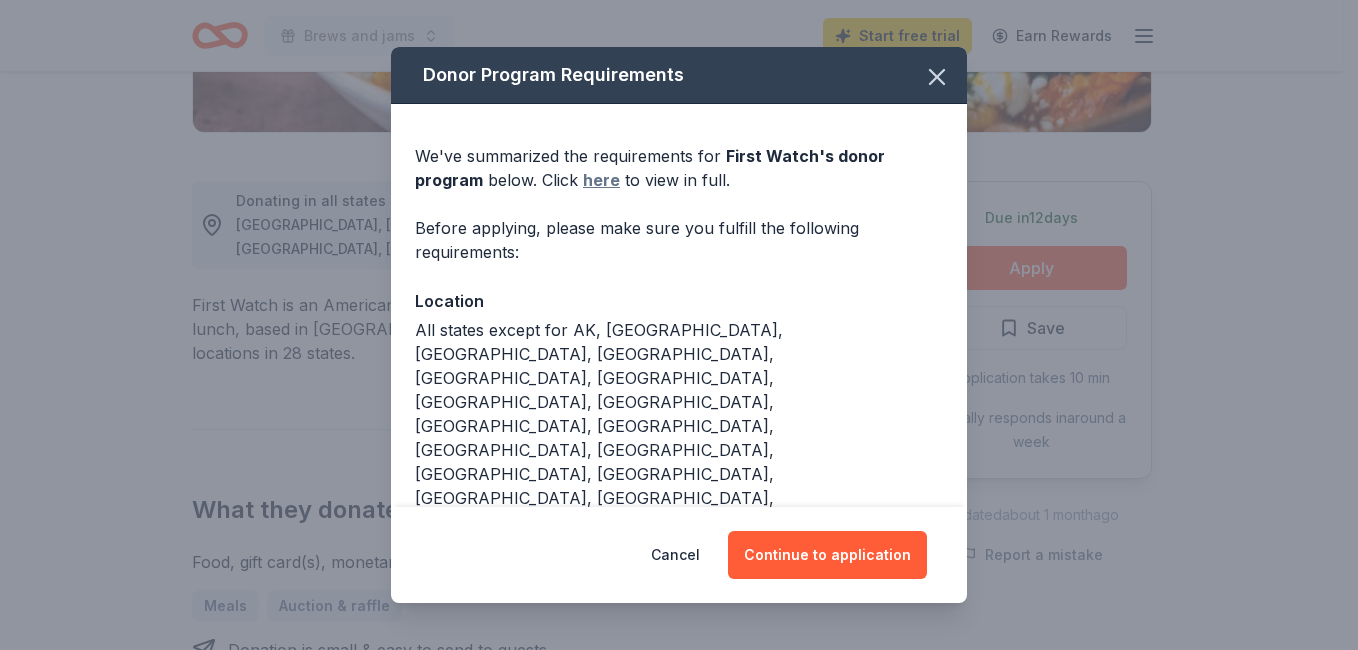 click on "here" at bounding box center (601, 180) 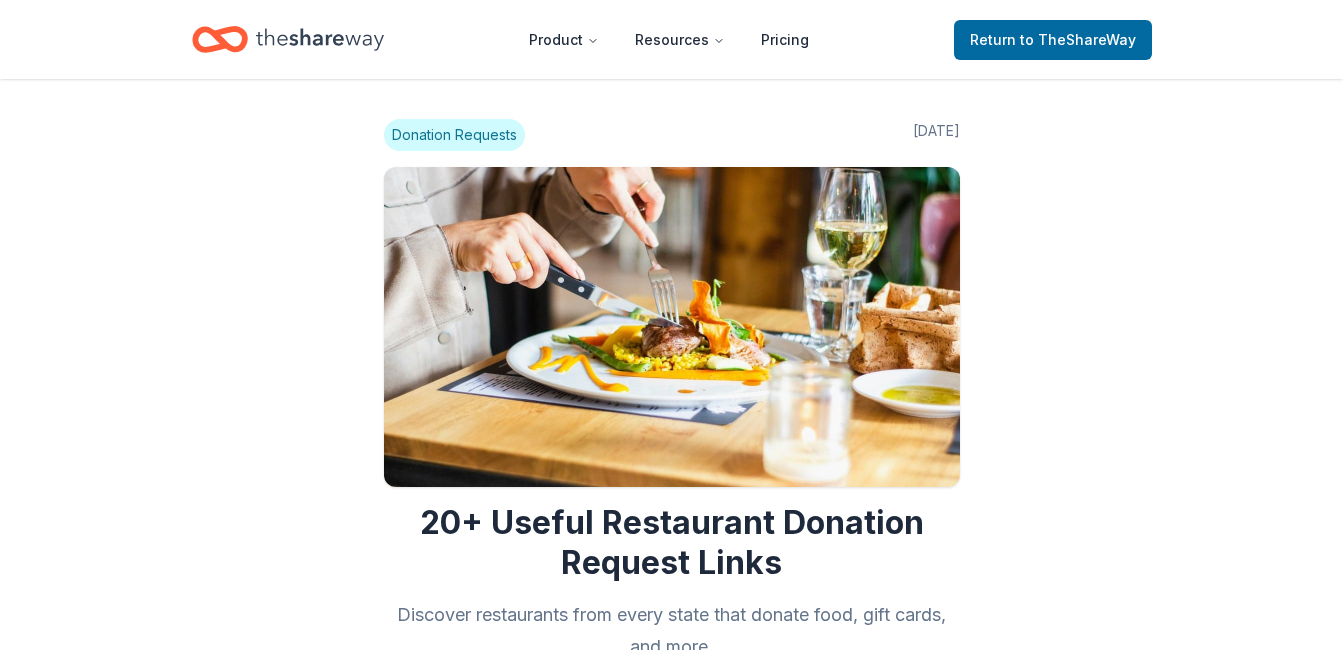 scroll, scrollTop: 0, scrollLeft: 0, axis: both 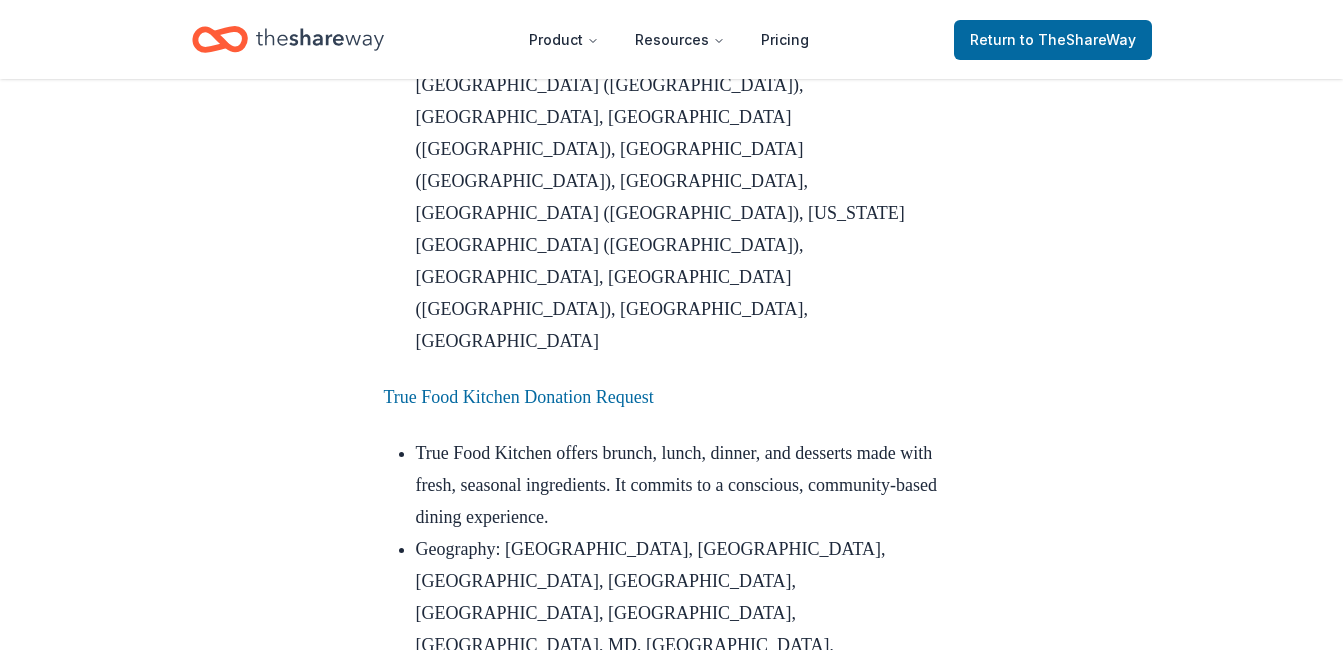click on "McAlister’s Deli Donation Request" at bounding box center [540, 1373] 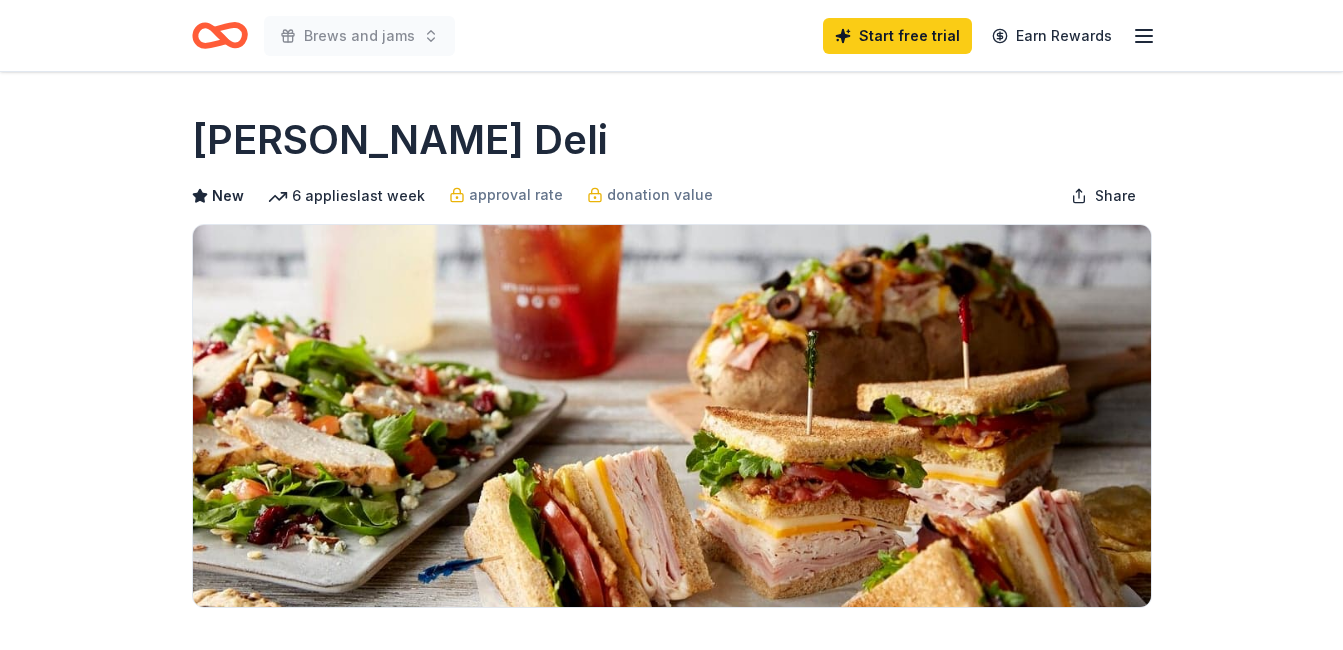 scroll, scrollTop: 0, scrollLeft: 0, axis: both 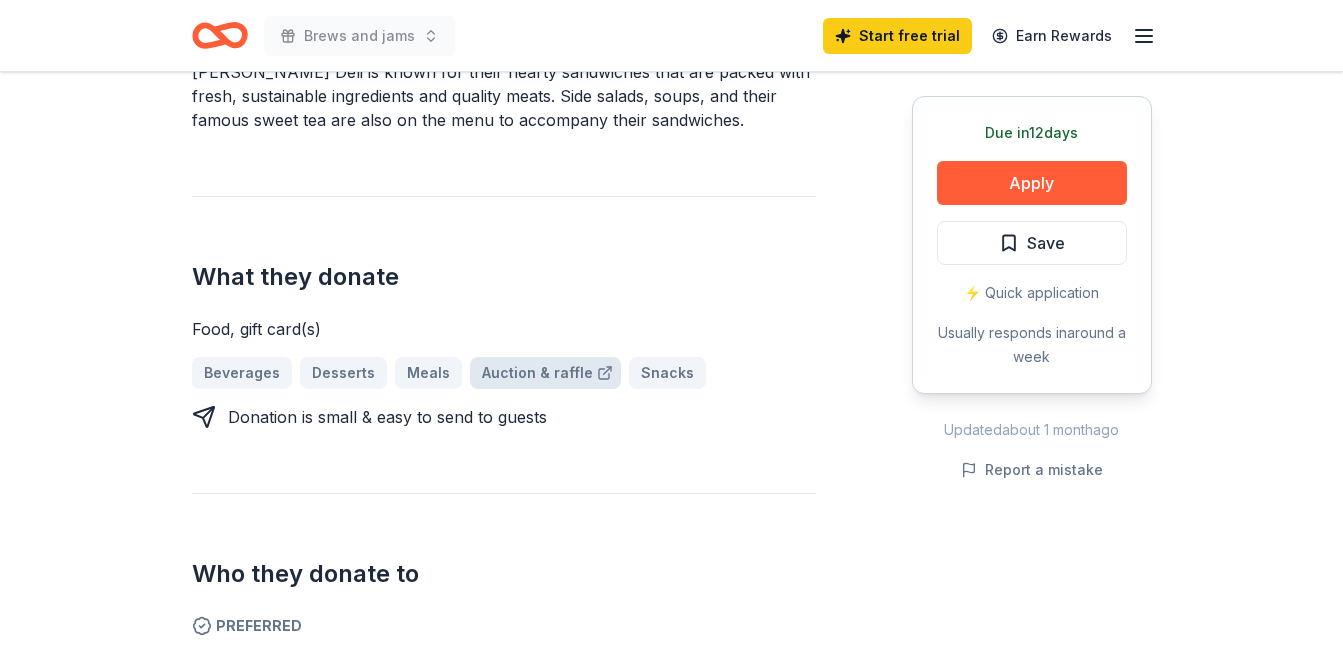 click on "Auction & raffle" at bounding box center [545, 373] 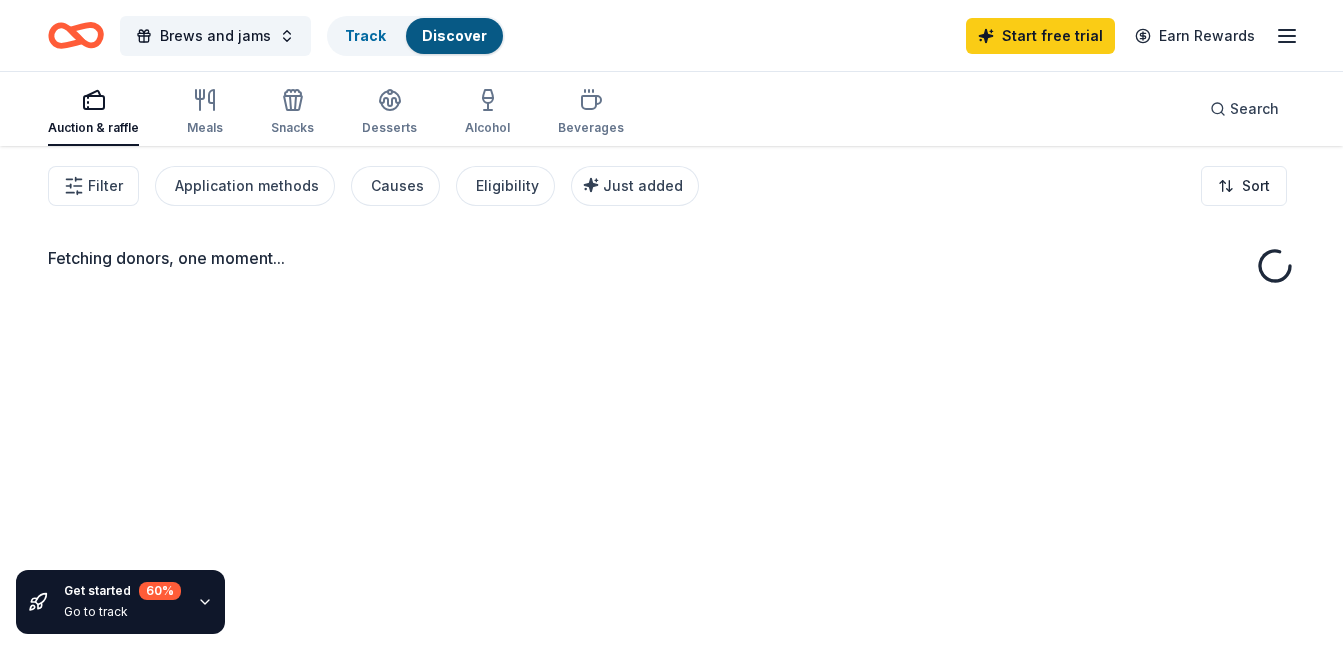 scroll, scrollTop: 0, scrollLeft: 0, axis: both 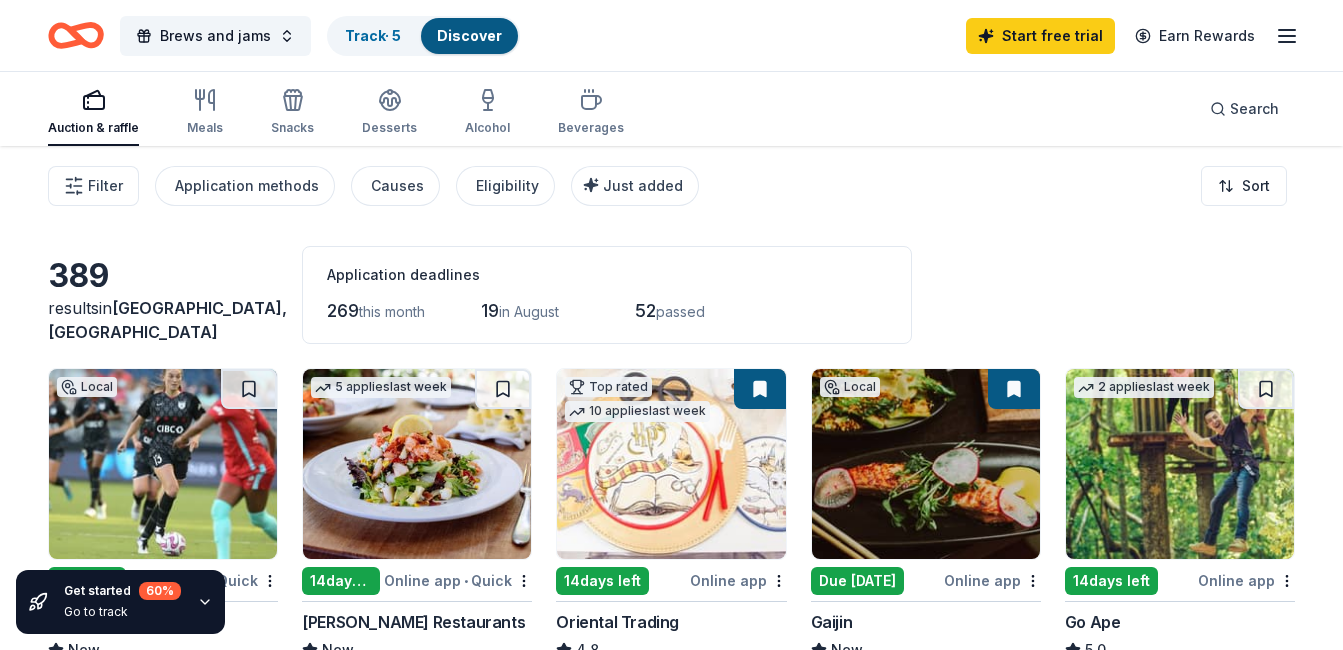 drag, startPoint x: 282, startPoint y: 88, endPoint x: 275, endPoint y: 149, distance: 61.400326 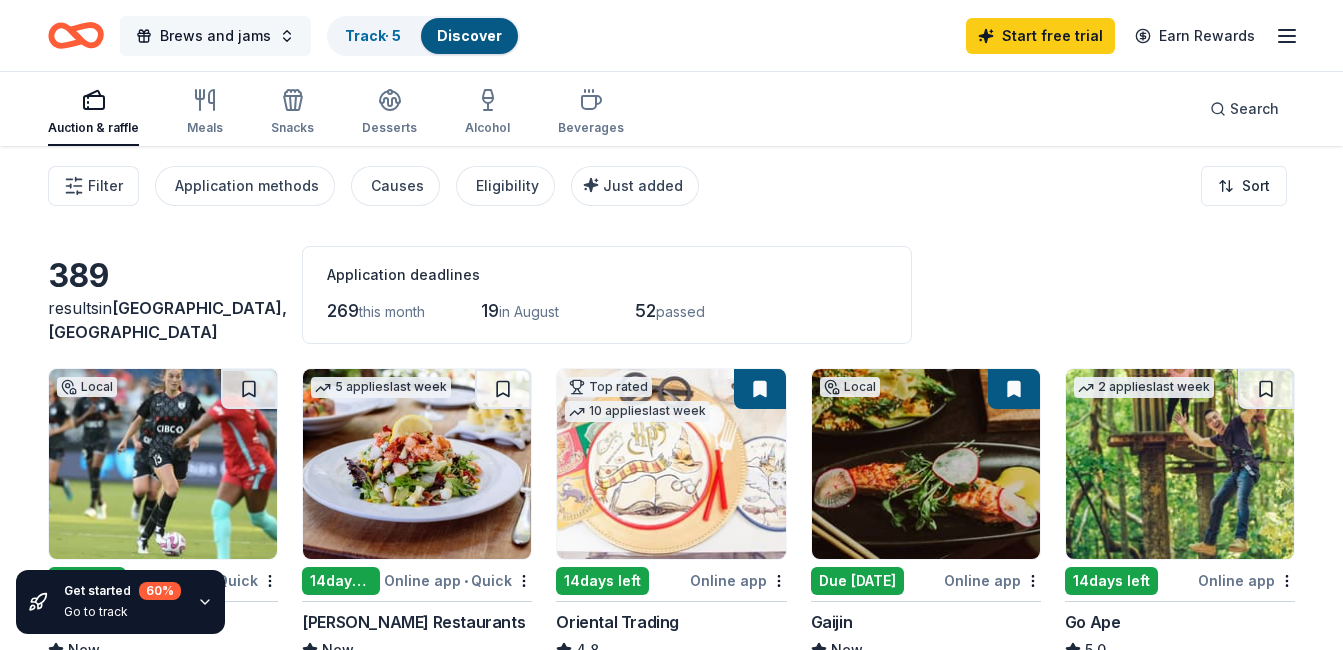 click on "Brews and jams" at bounding box center [215, 36] 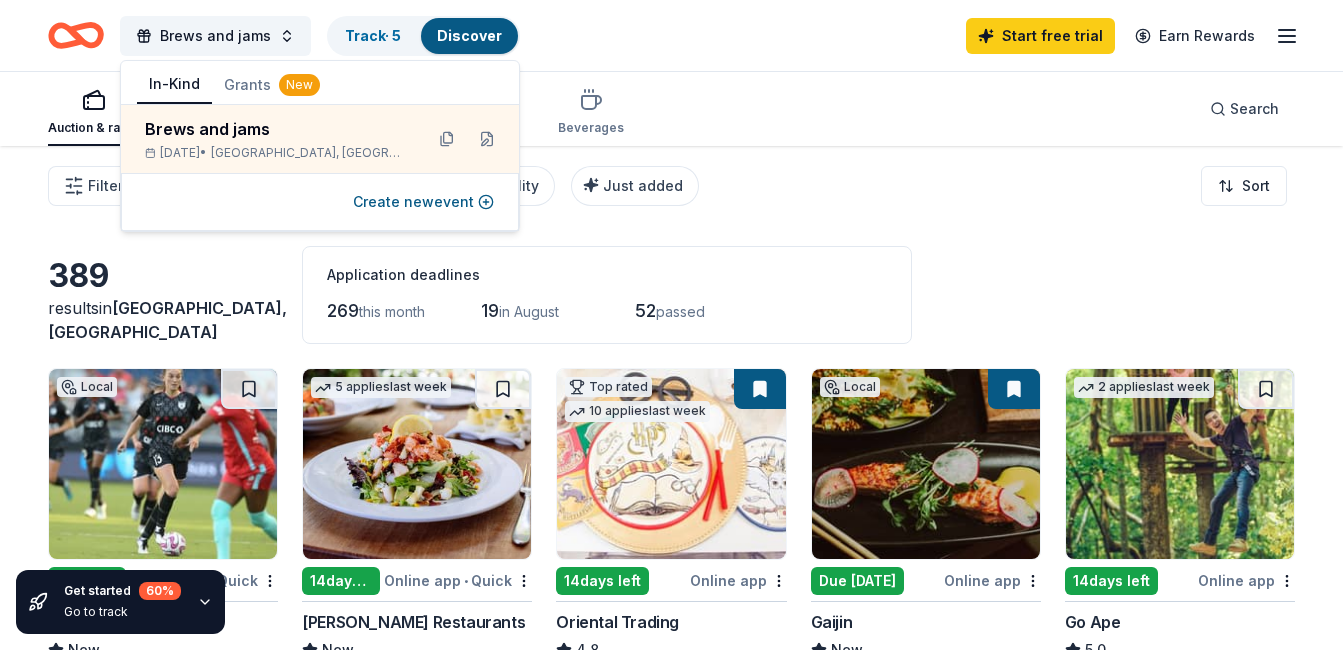 click on "389 results  in  Orland Park, IL Application deadlines 269  this month 19  in August 52  passed" at bounding box center (671, 295) 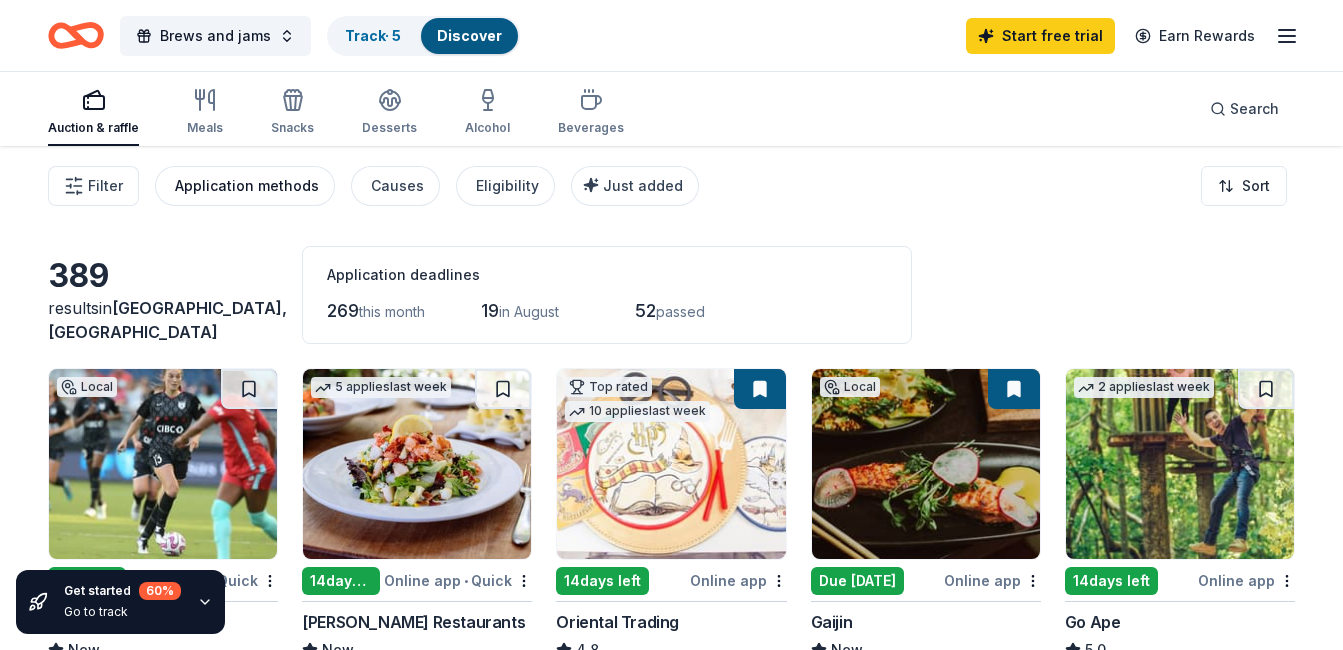 click on "Application methods" at bounding box center (247, 186) 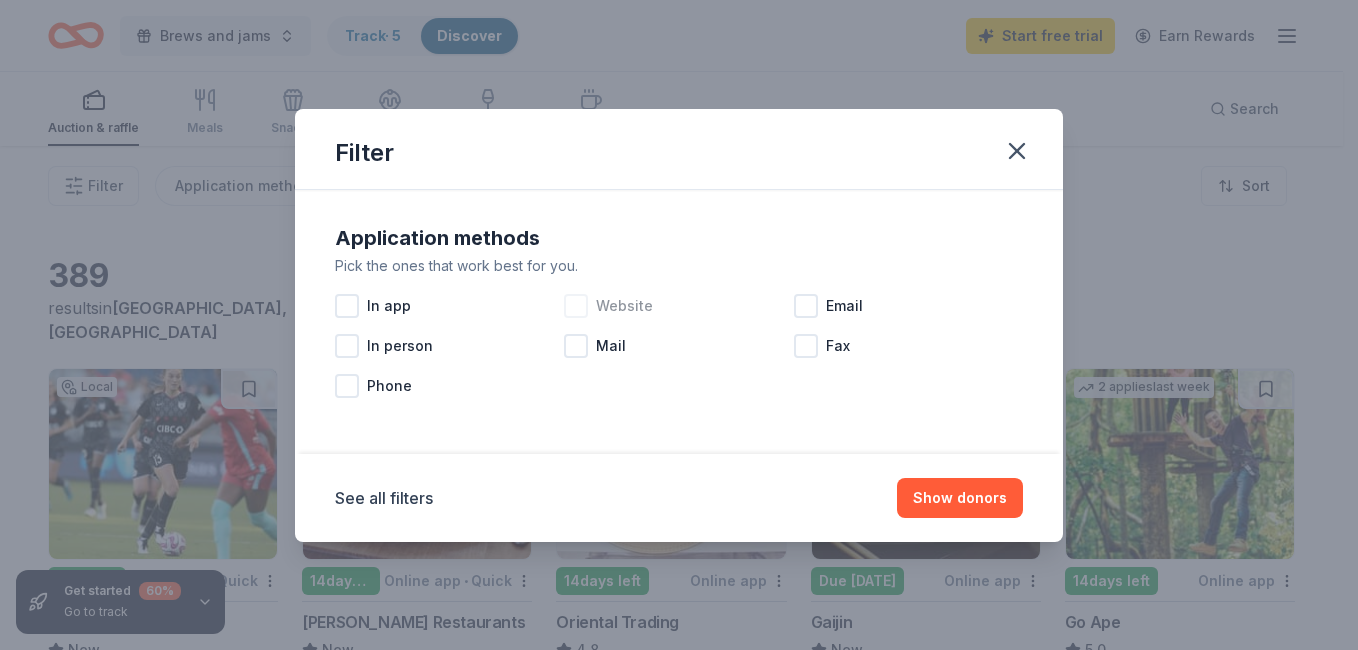 click at bounding box center (576, 306) 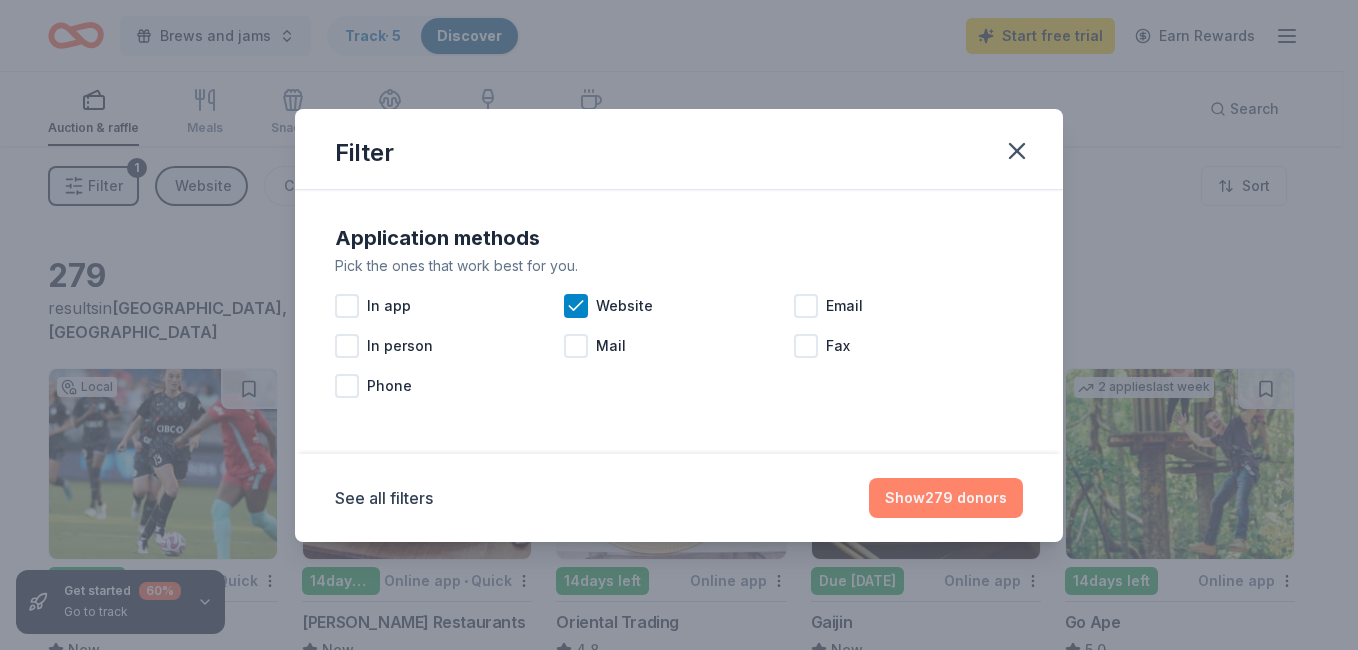 click on "Show  279   donors" at bounding box center (946, 498) 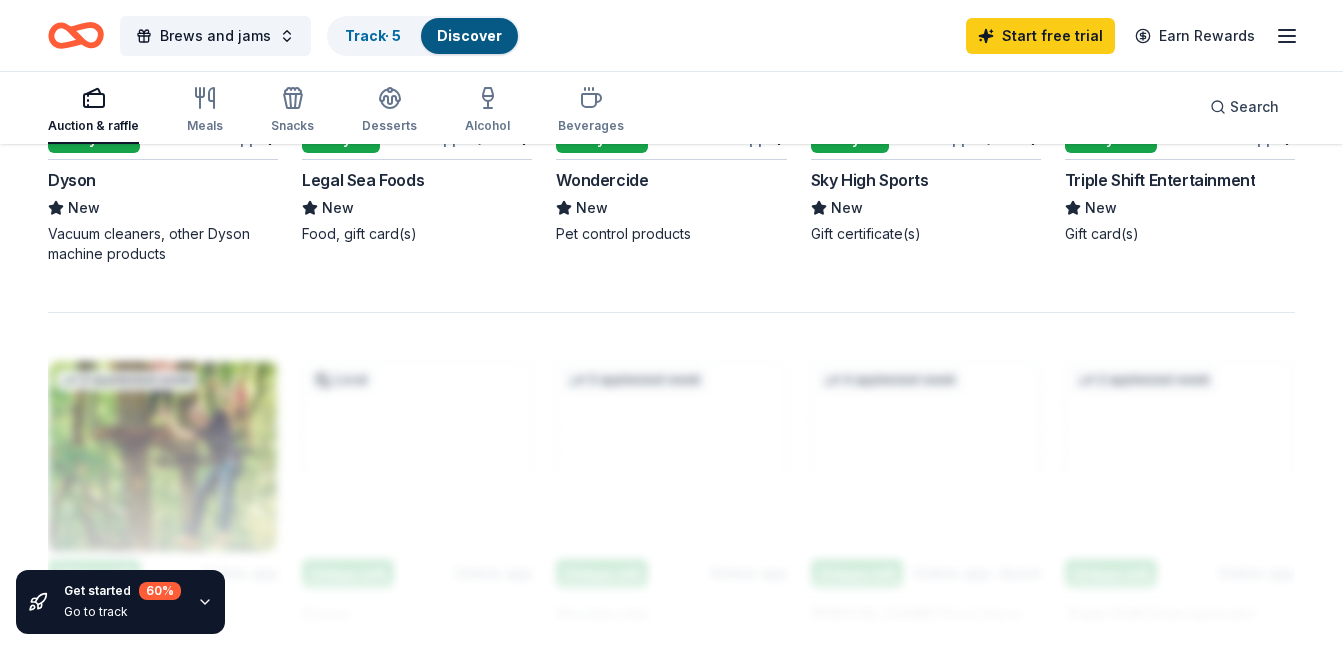 scroll, scrollTop: 0, scrollLeft: 0, axis: both 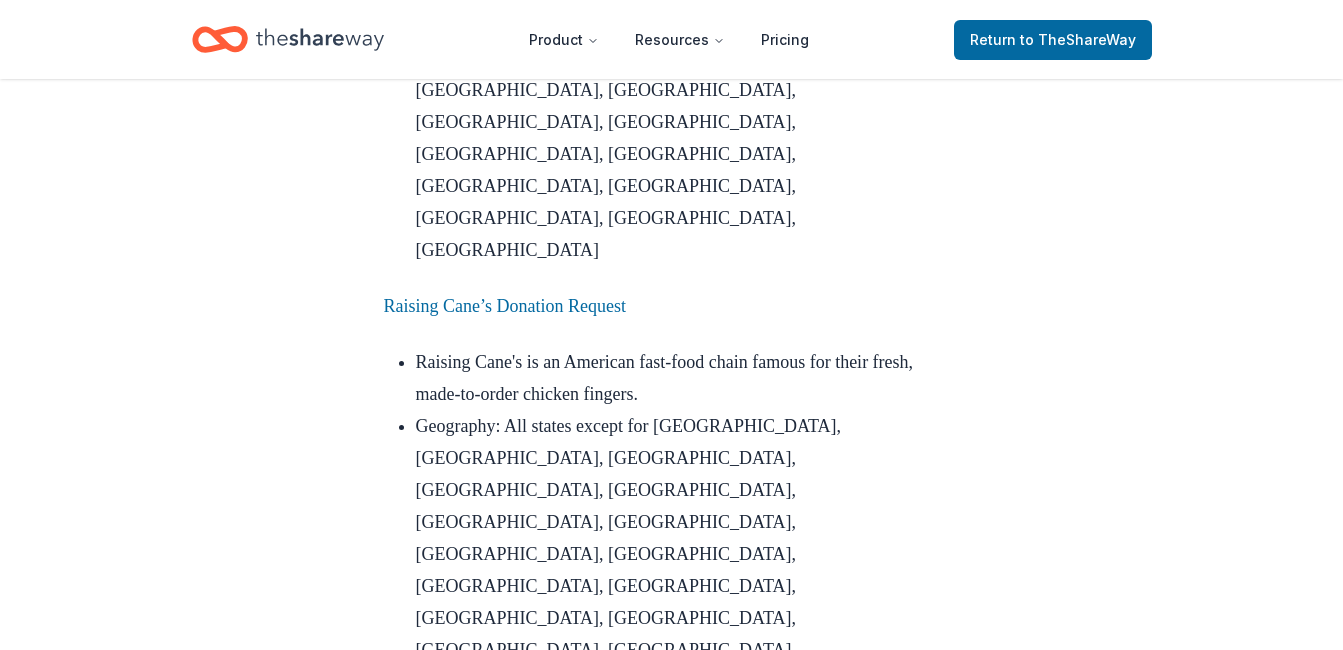 click at bounding box center (592, 5150) 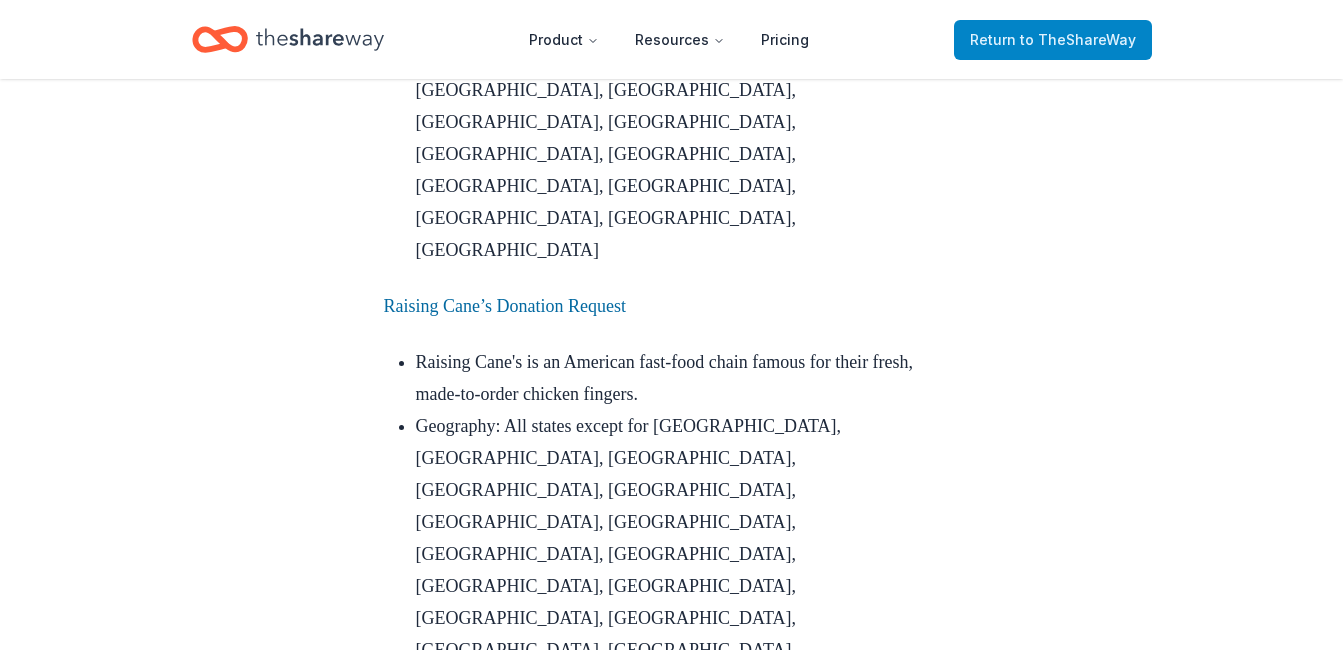 click on "Return to TheShareWay" at bounding box center (1053, 40) 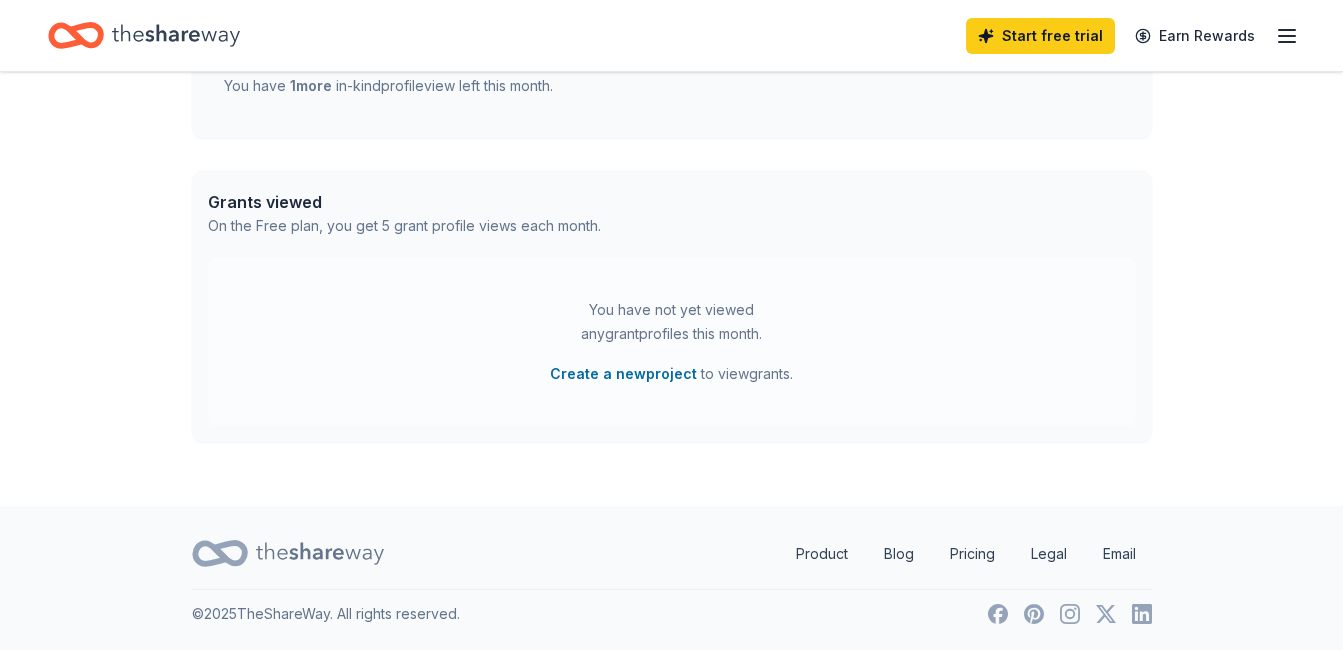 scroll, scrollTop: 0, scrollLeft: 0, axis: both 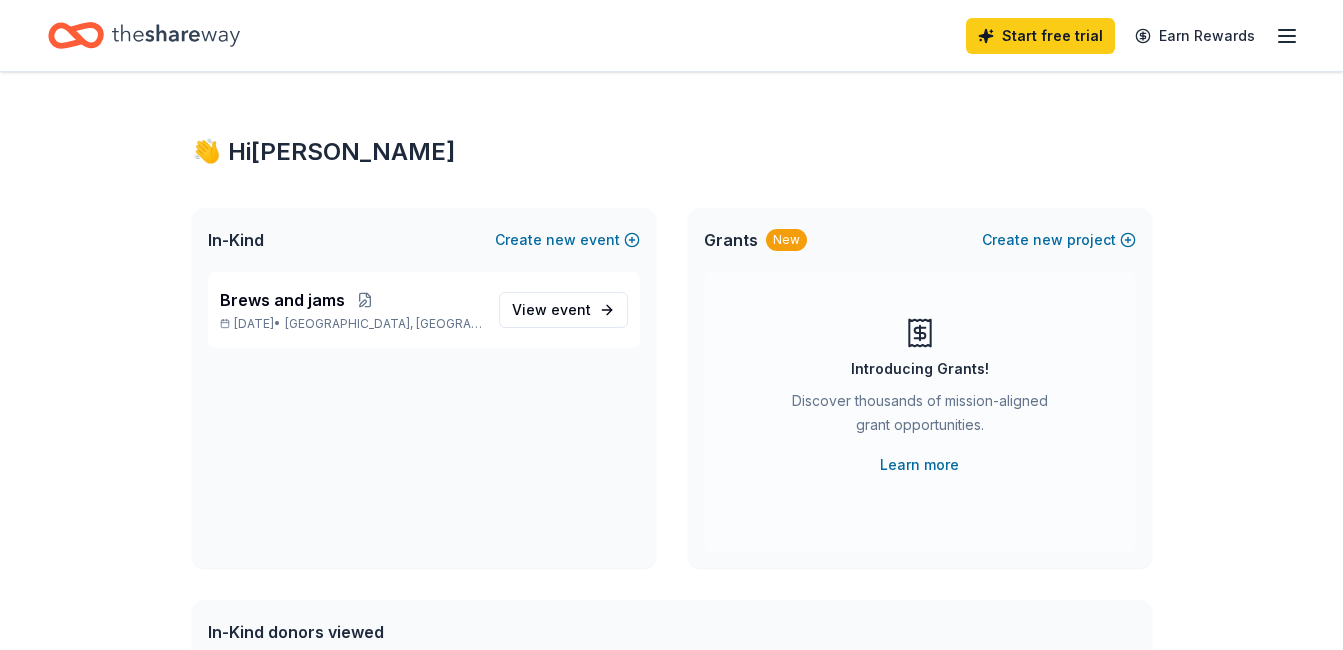 click 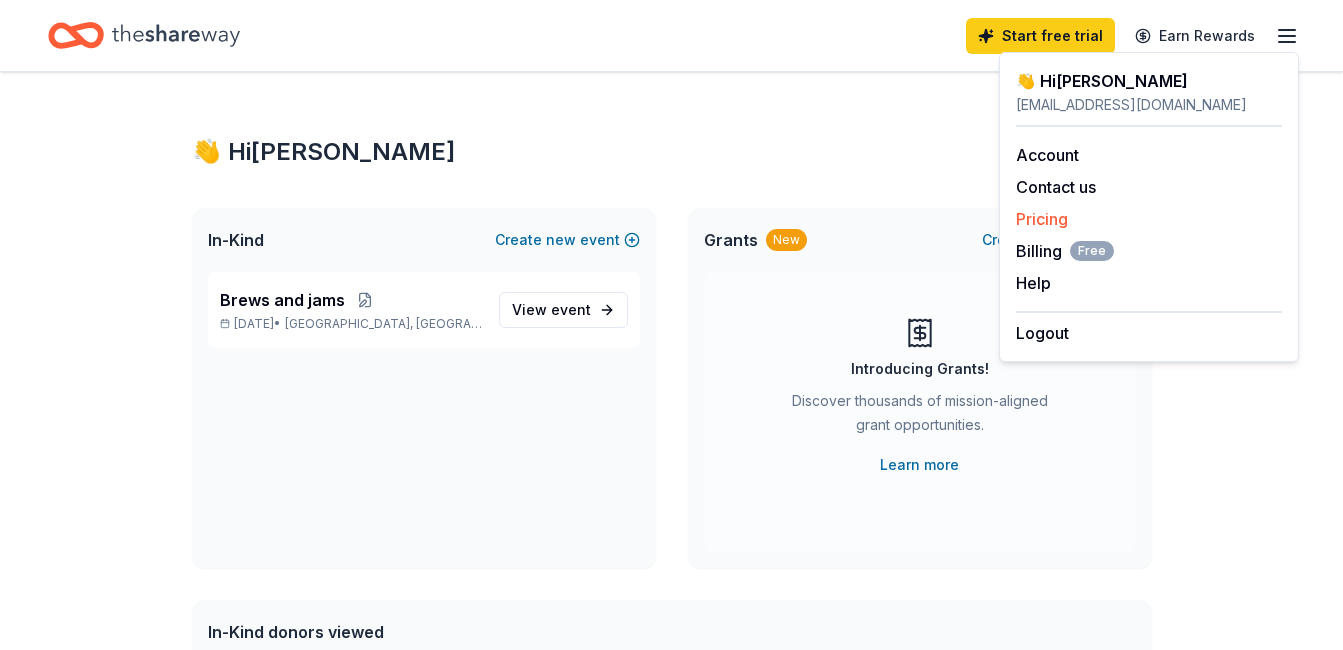 click on "Pricing" at bounding box center [1042, 219] 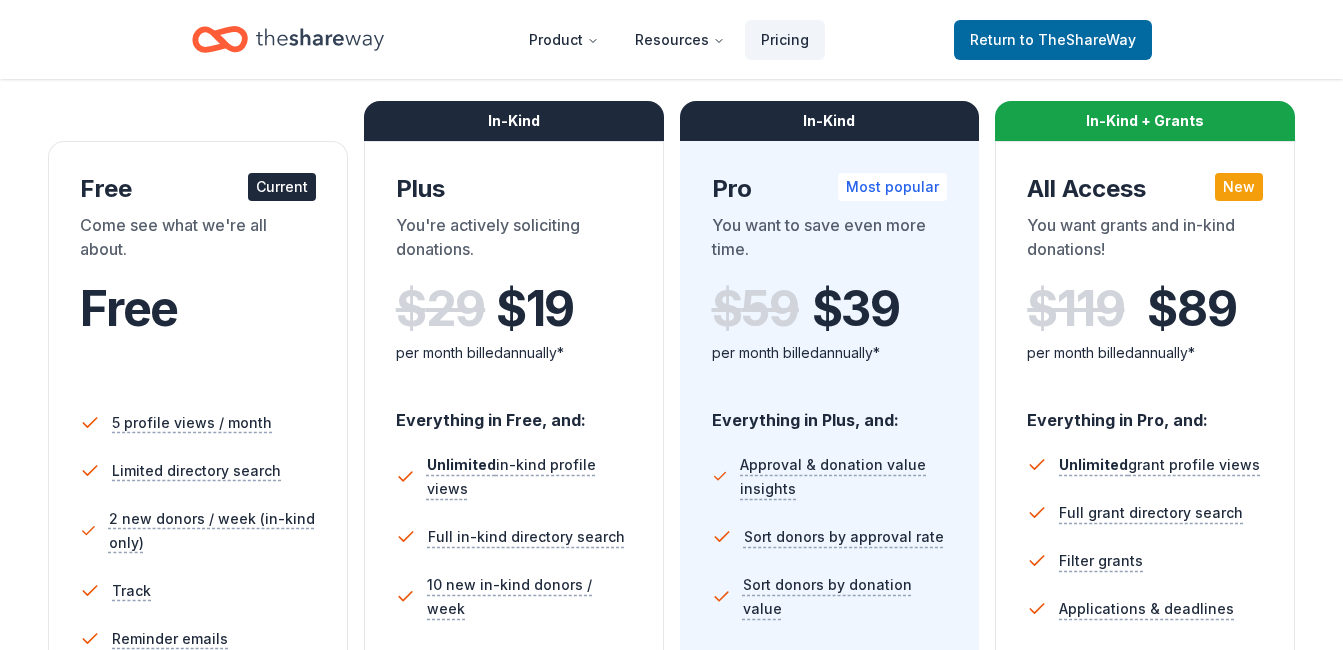 scroll, scrollTop: 327, scrollLeft: 0, axis: vertical 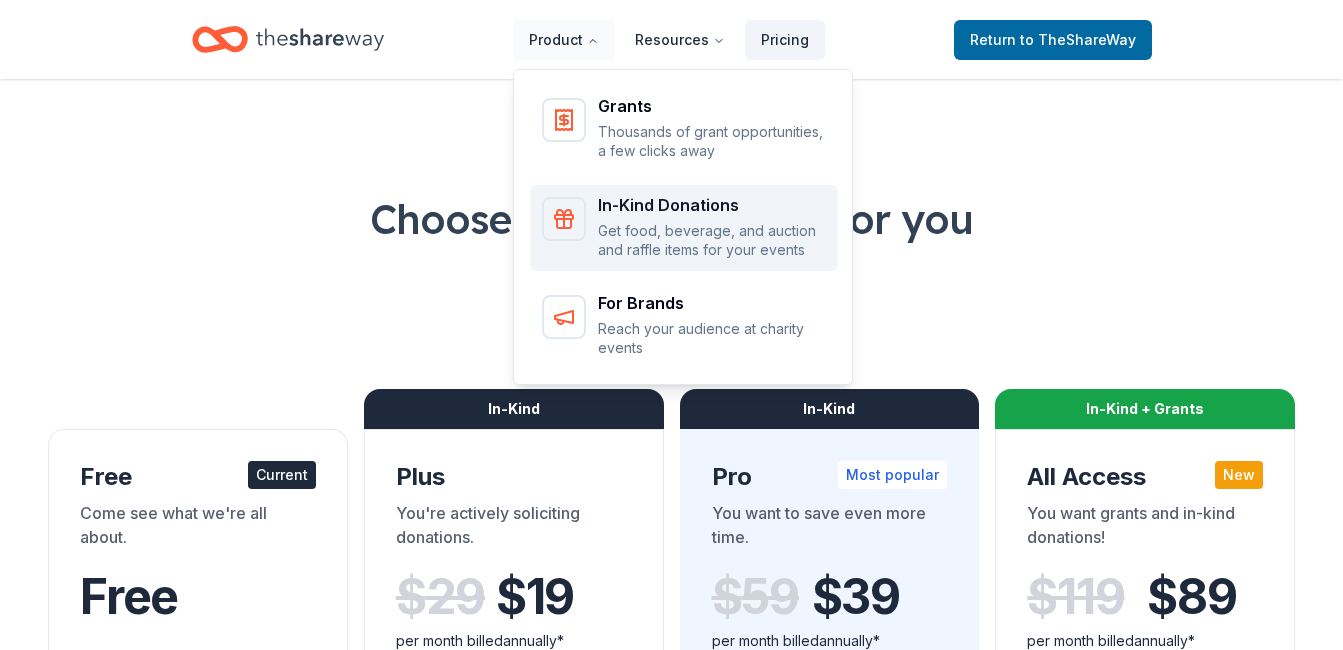 click on "In-Kind Donations" at bounding box center [712, 205] 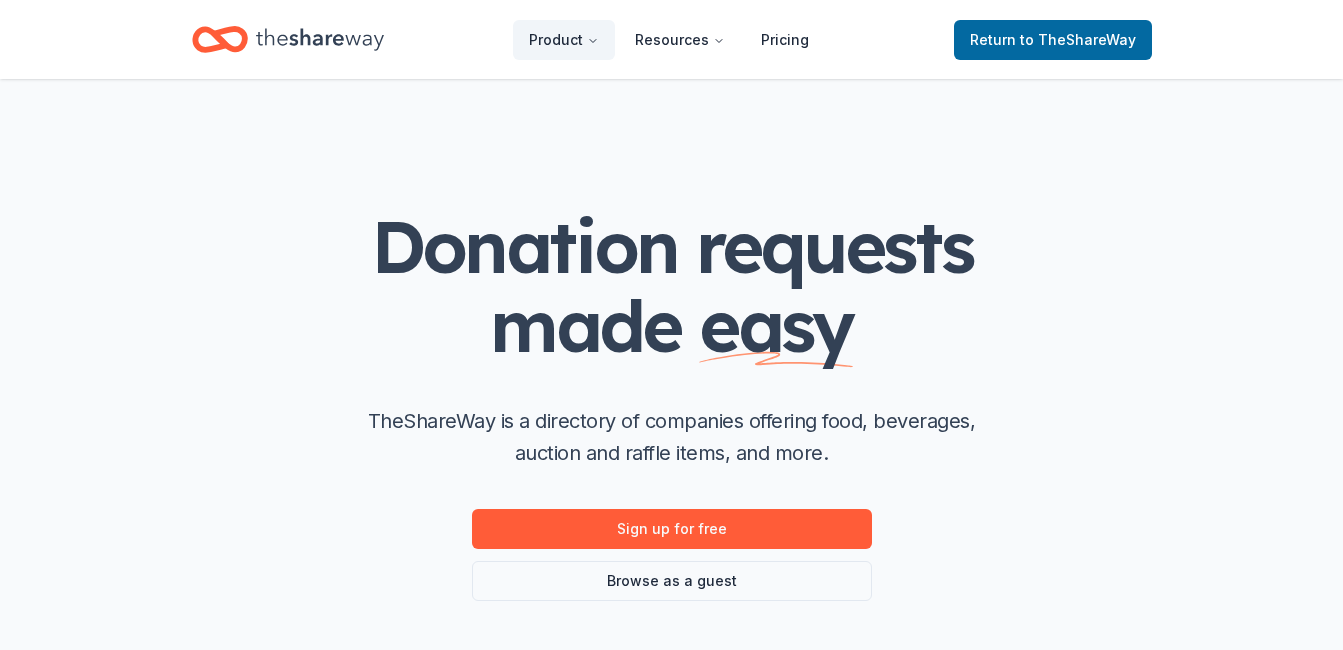 scroll, scrollTop: 0, scrollLeft: 0, axis: both 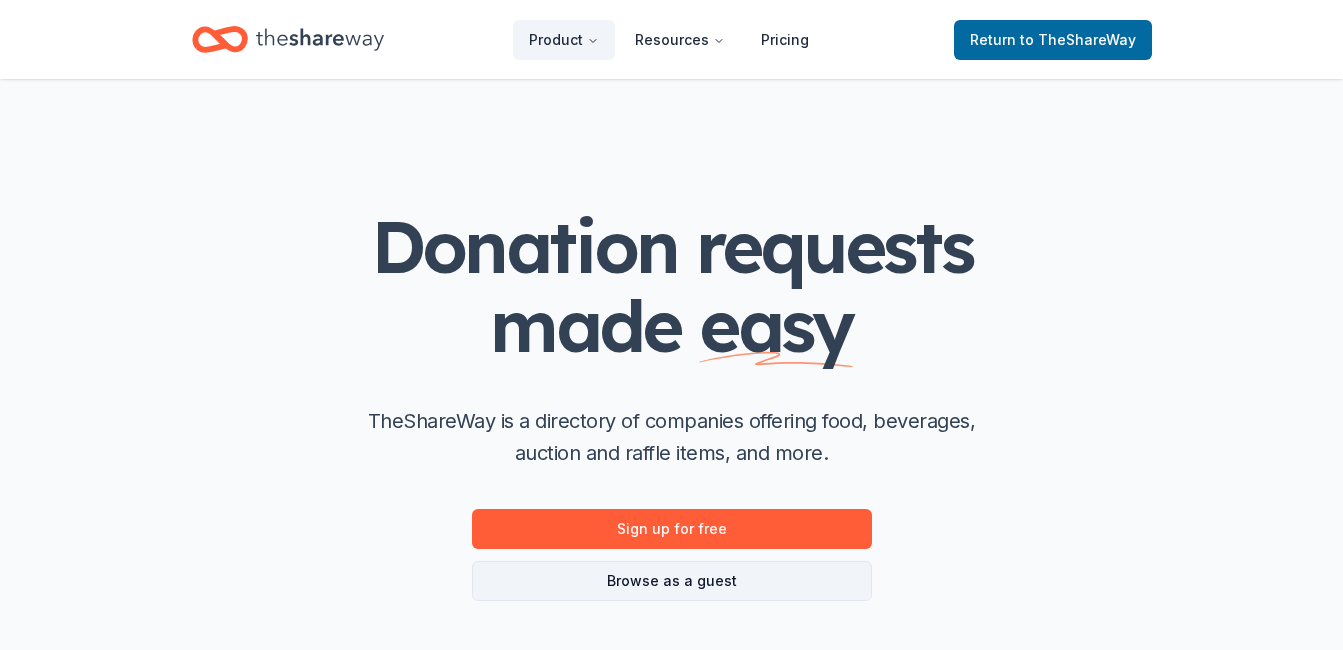 click on "Browse as a guest" at bounding box center (672, 581) 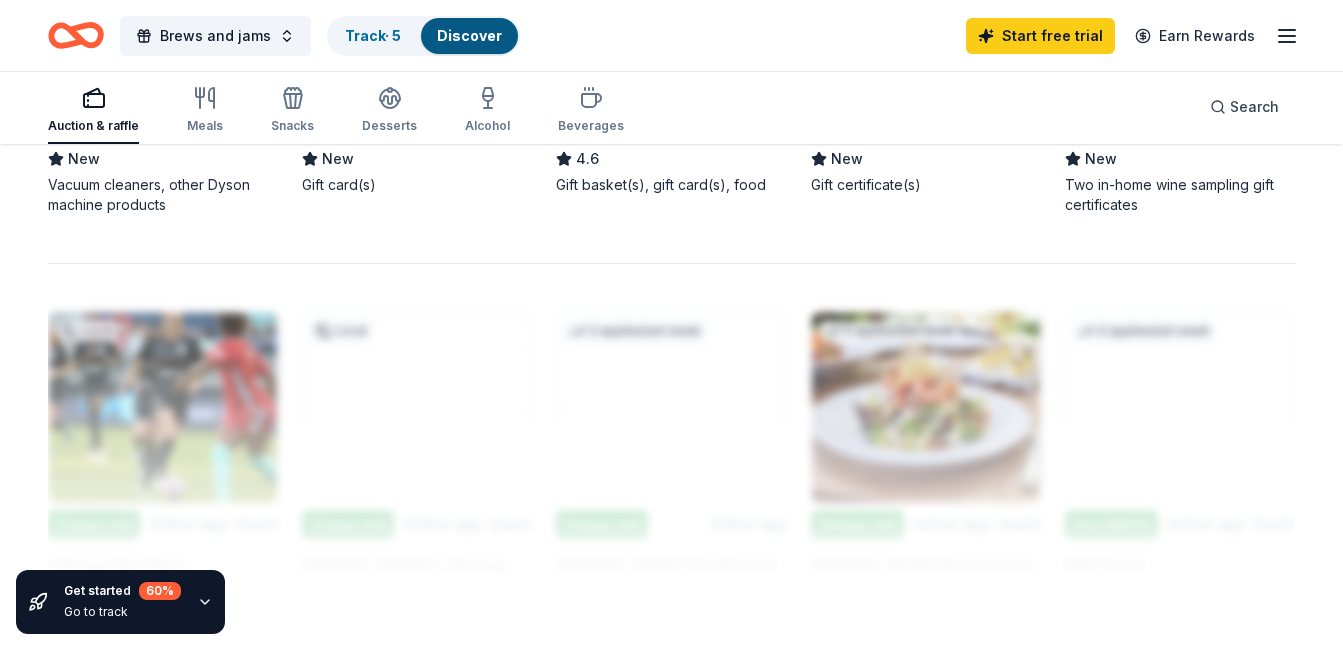 scroll, scrollTop: 1633, scrollLeft: 0, axis: vertical 